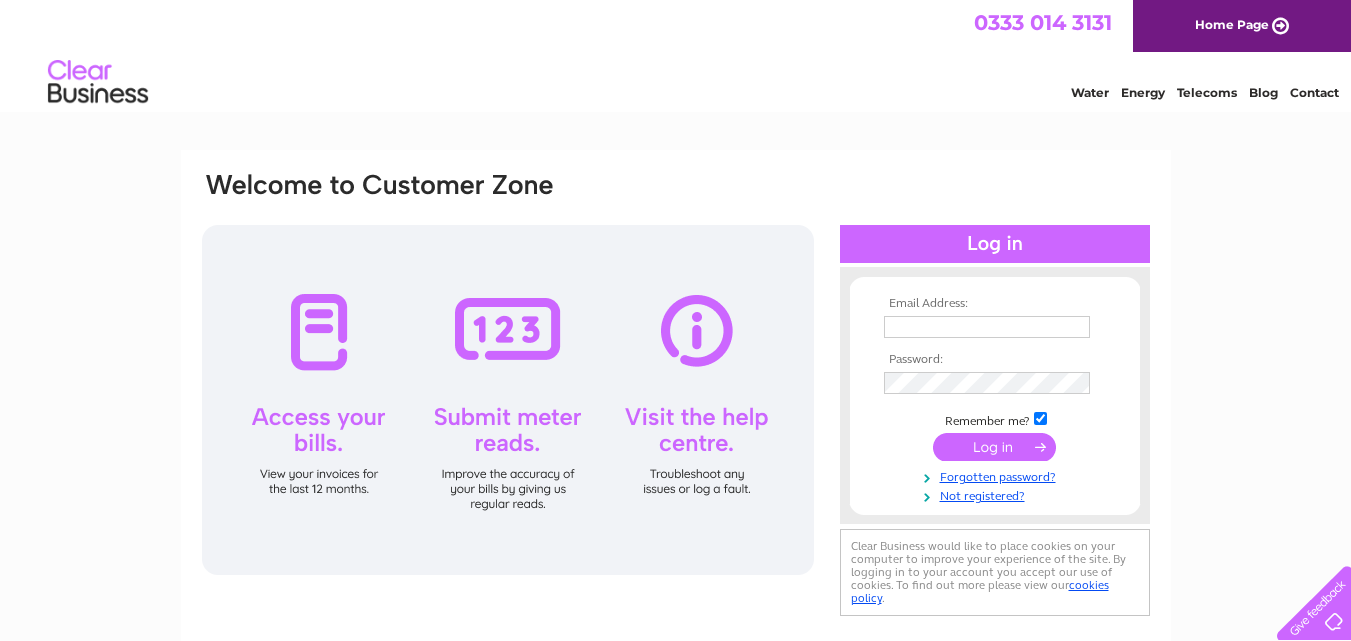 scroll, scrollTop: 0, scrollLeft: 0, axis: both 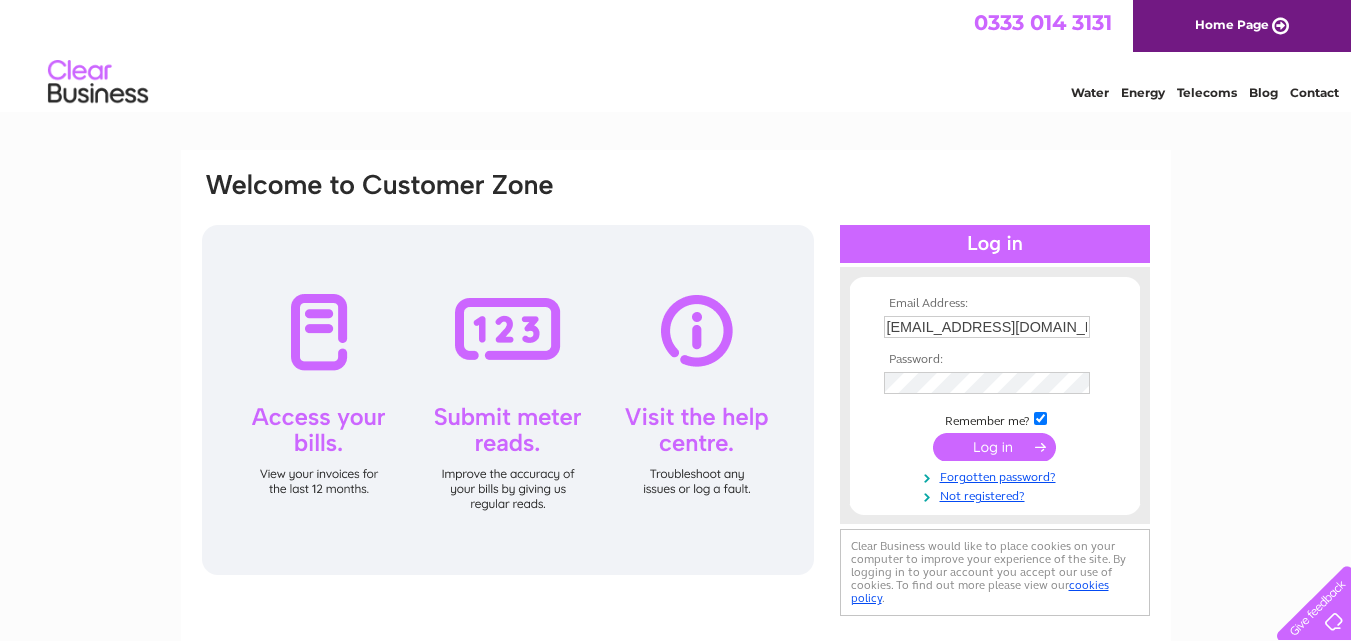 click at bounding box center [994, 447] 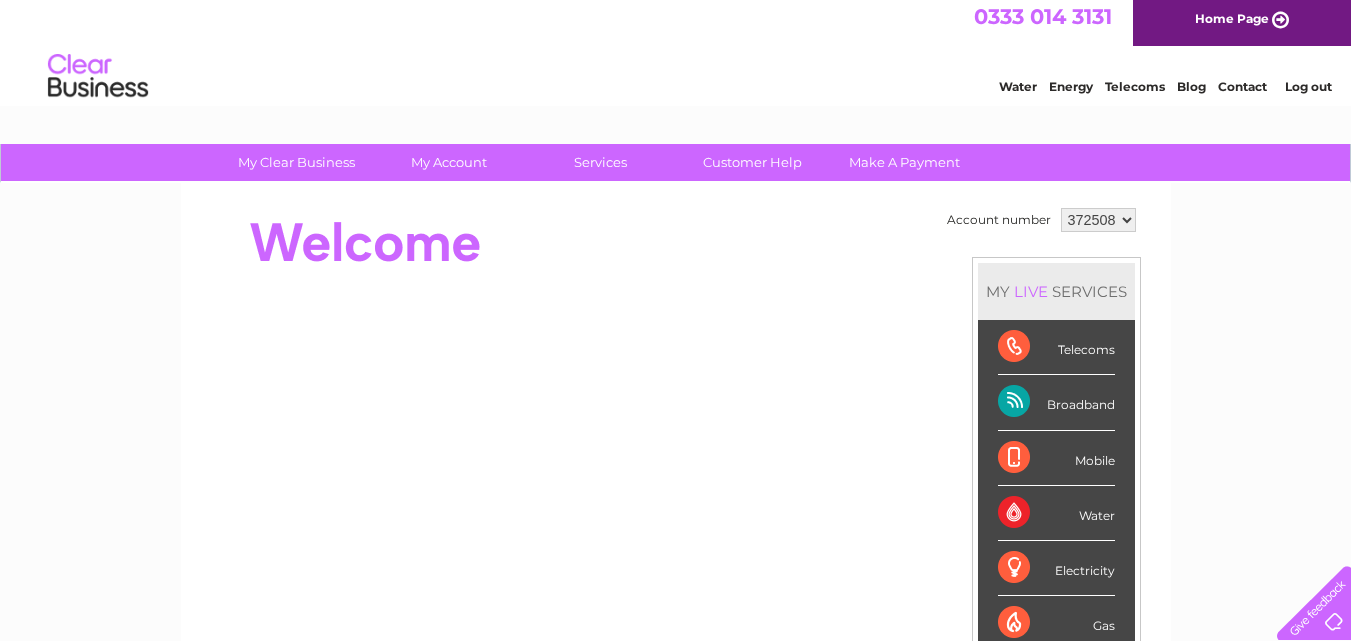scroll, scrollTop: 0, scrollLeft: 0, axis: both 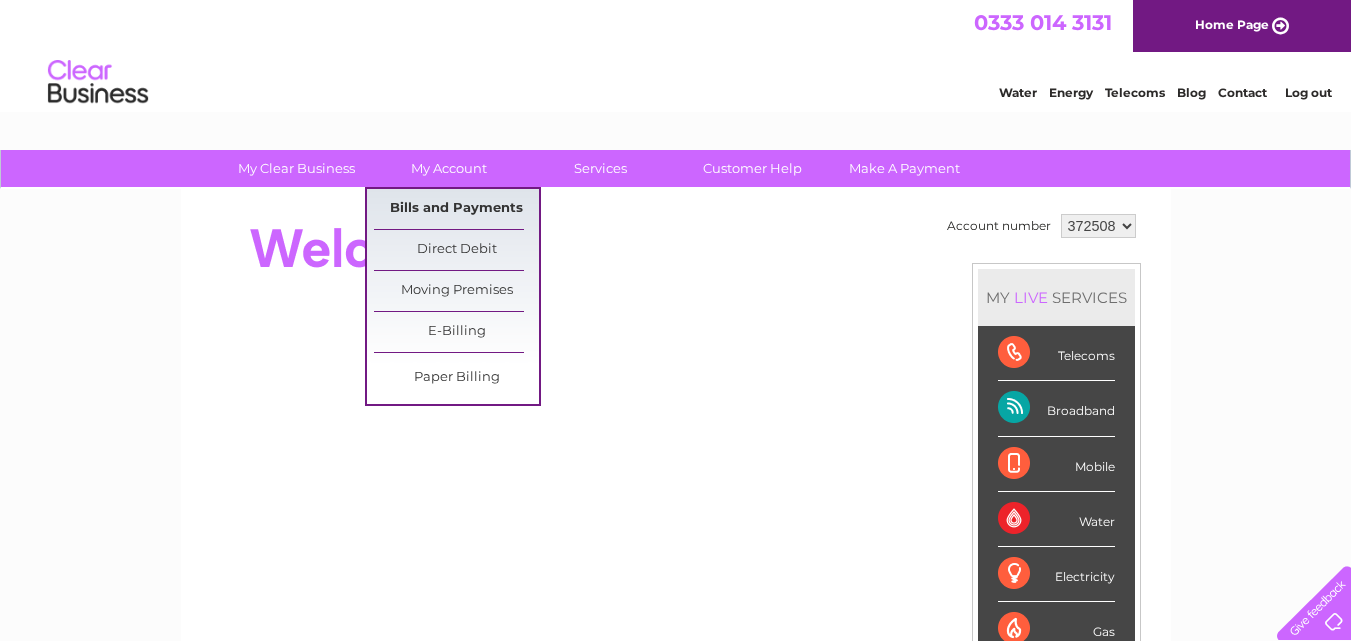 click on "Bills and Payments" at bounding box center [456, 209] 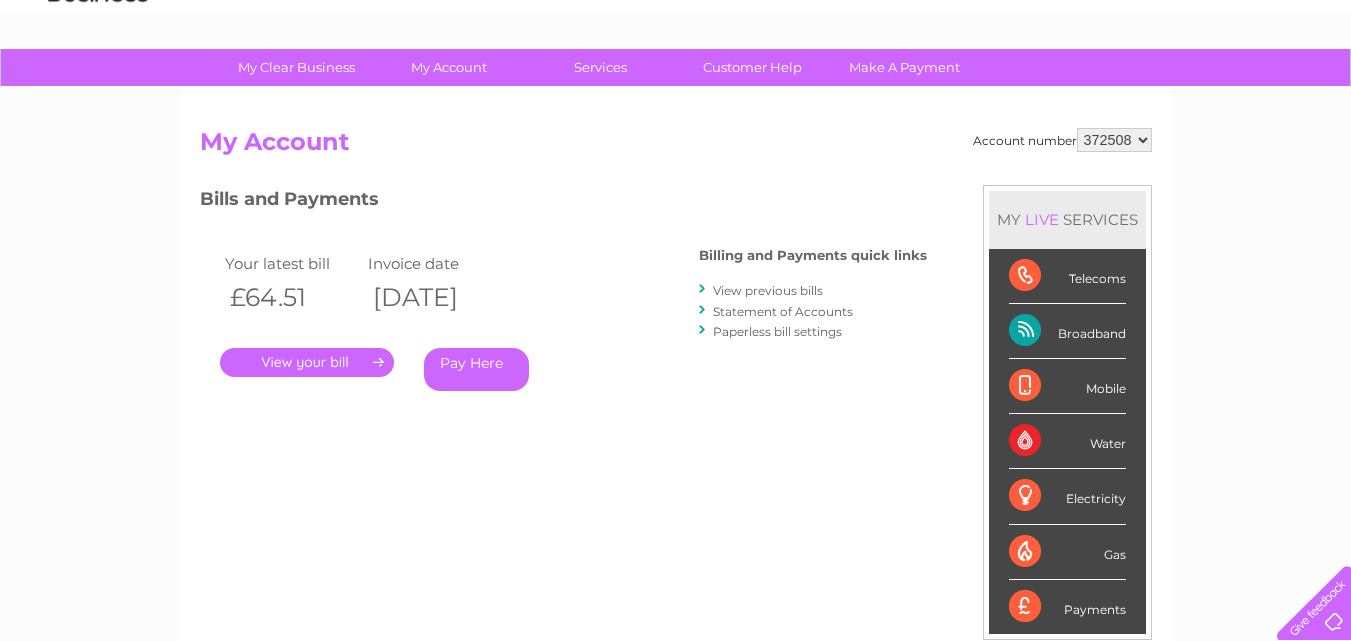 scroll, scrollTop: 100, scrollLeft: 0, axis: vertical 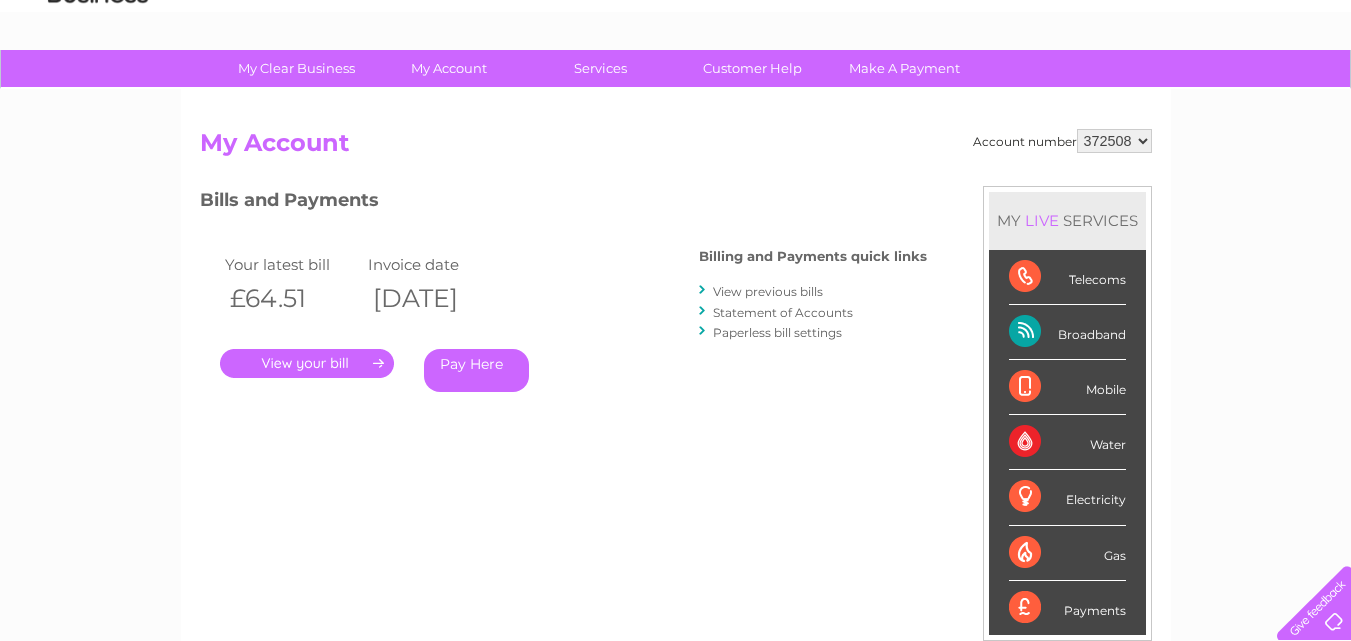 click on "." at bounding box center (307, 363) 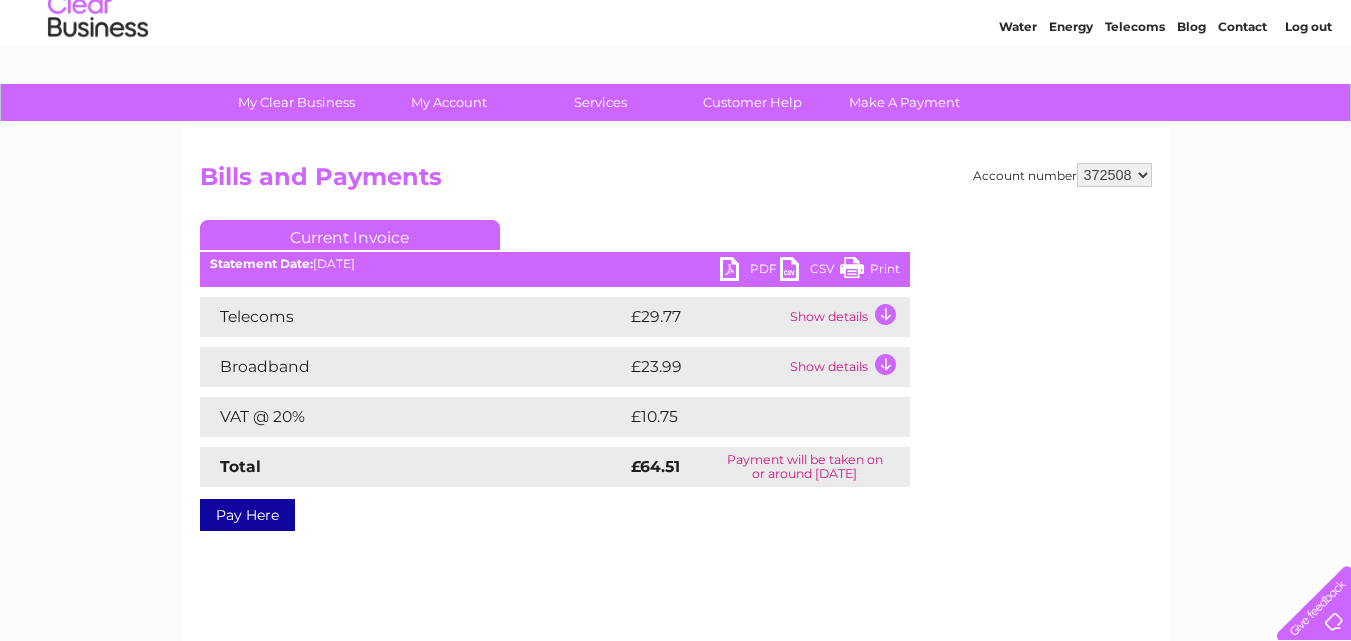 scroll, scrollTop: 65, scrollLeft: 0, axis: vertical 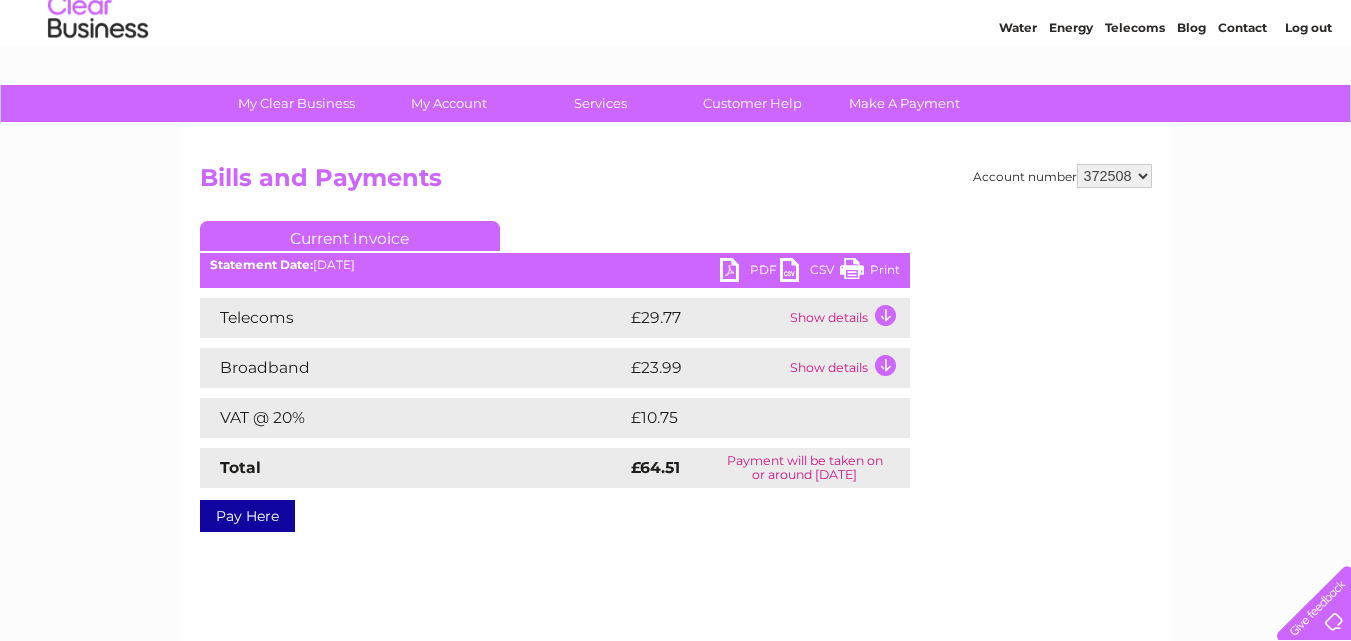 click on "Print" at bounding box center (870, 272) 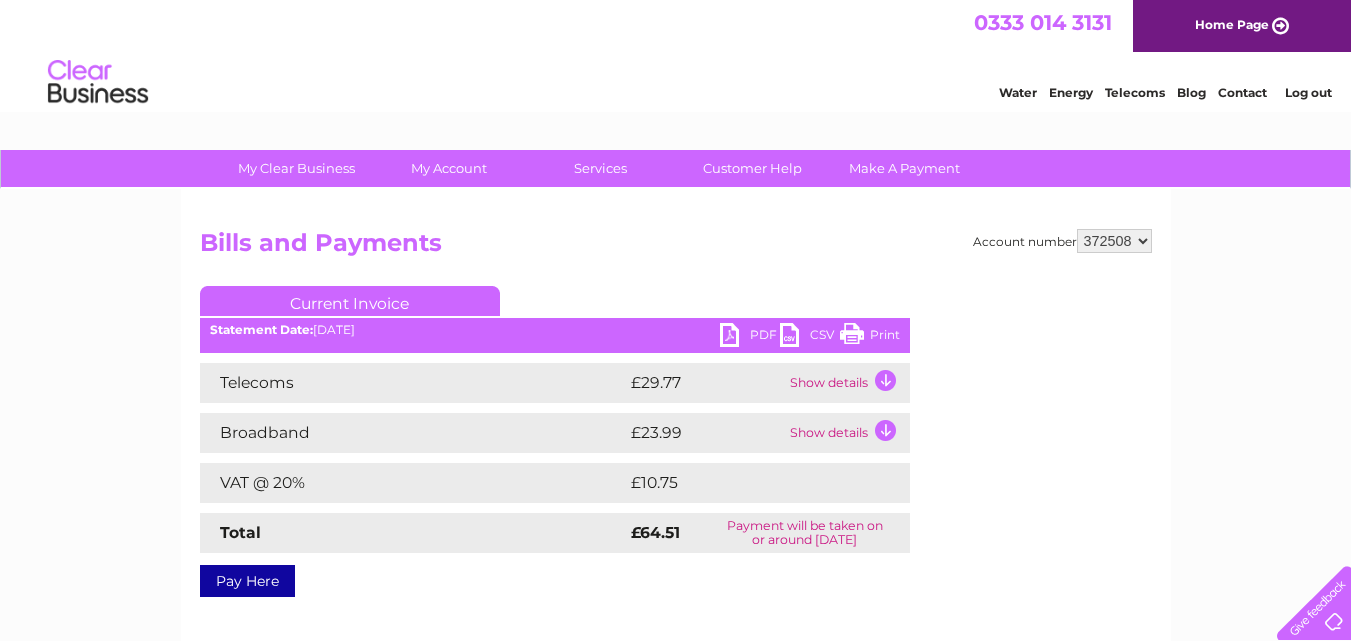click on "Log out" at bounding box center [1308, 92] 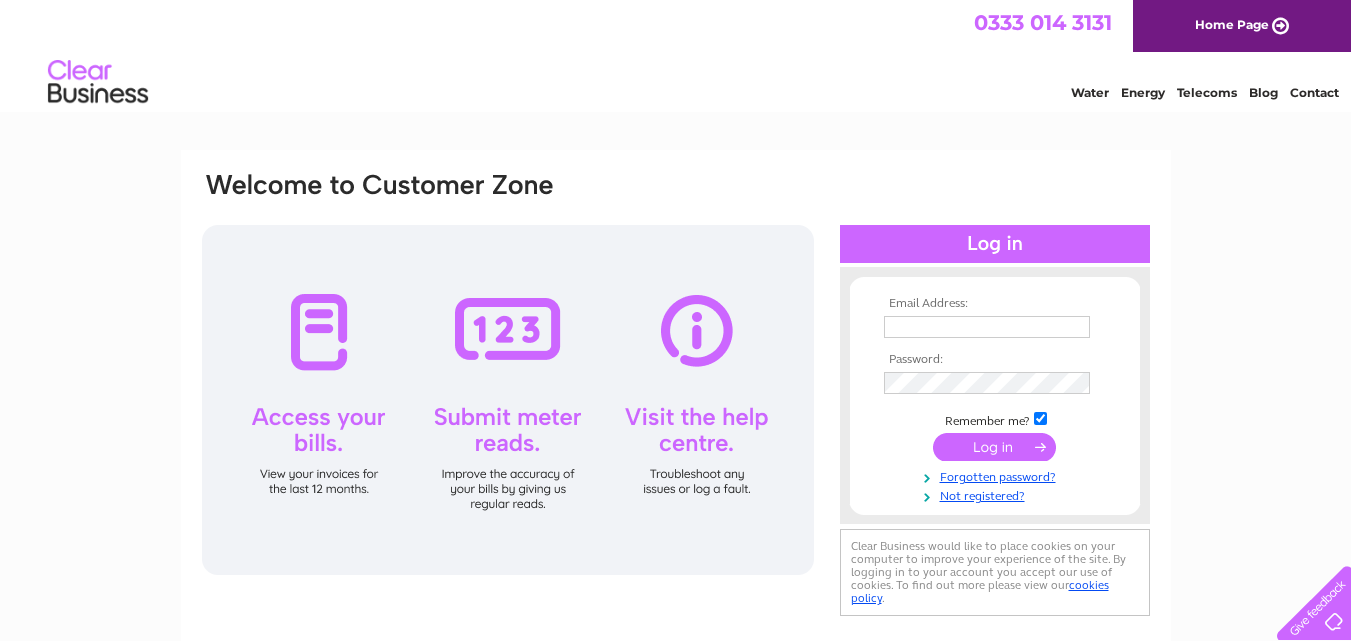 scroll, scrollTop: 0, scrollLeft: 0, axis: both 